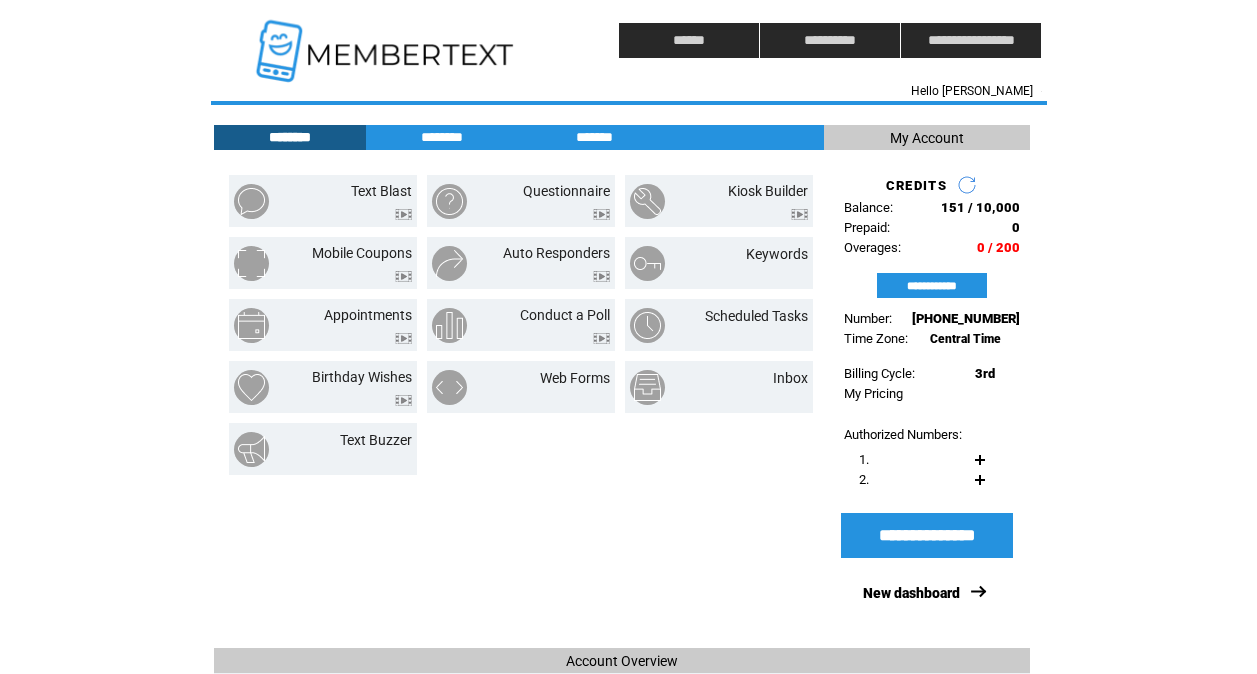 scroll, scrollTop: 6, scrollLeft: 0, axis: vertical 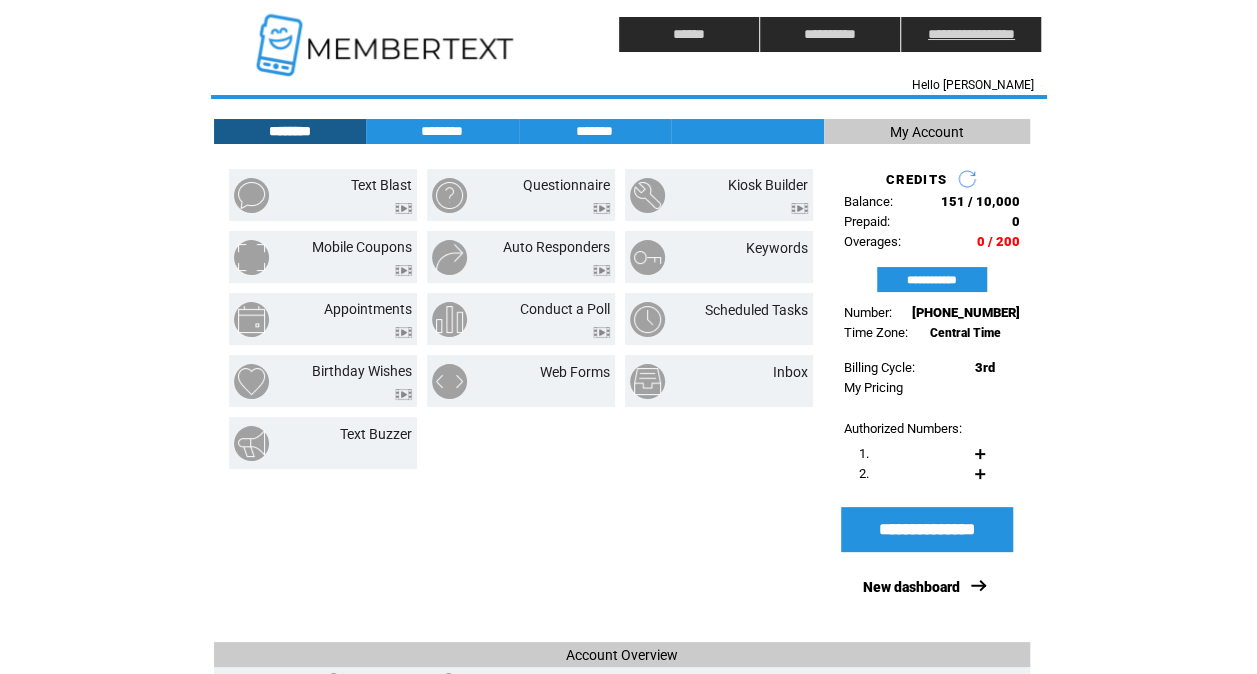 click on "**********" at bounding box center (971, 34) 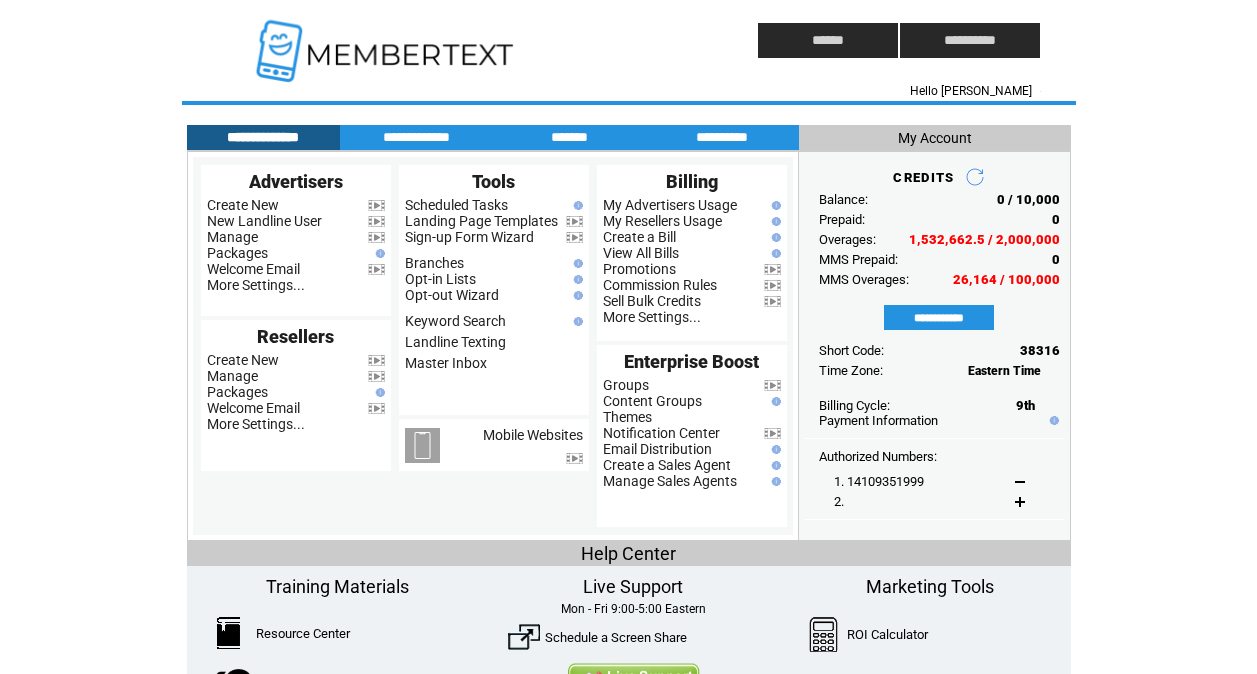 scroll, scrollTop: 0, scrollLeft: 0, axis: both 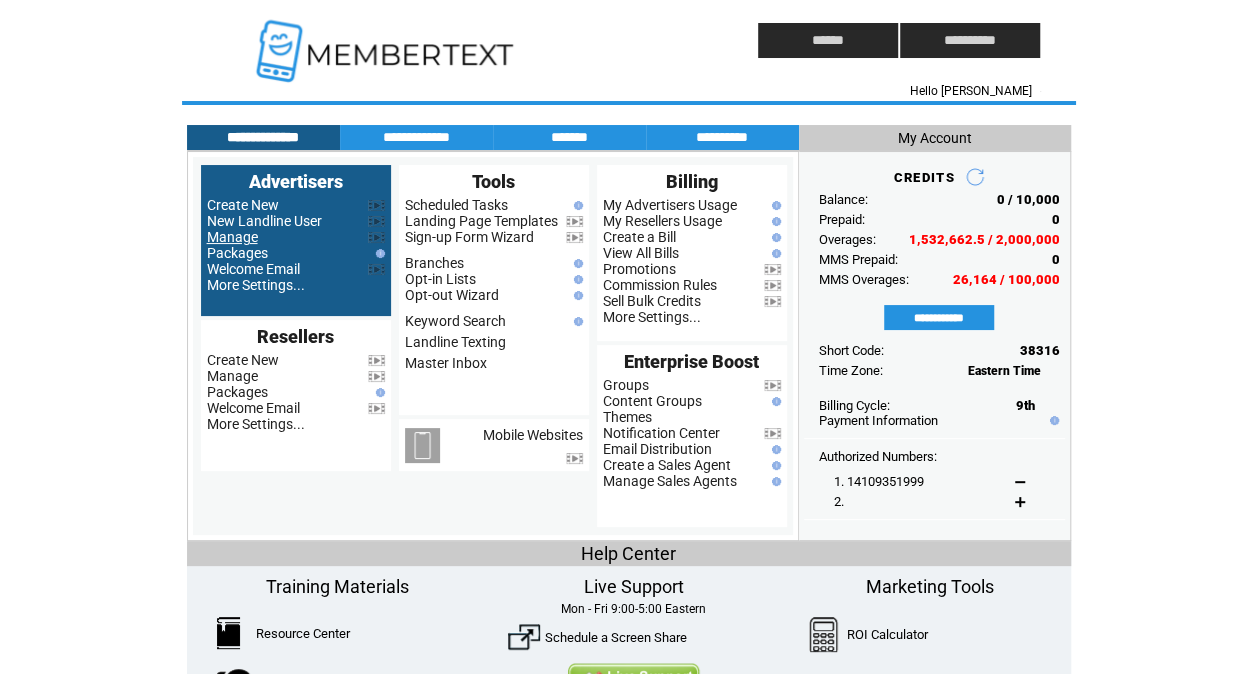 click on "Manage" at bounding box center [232, 237] 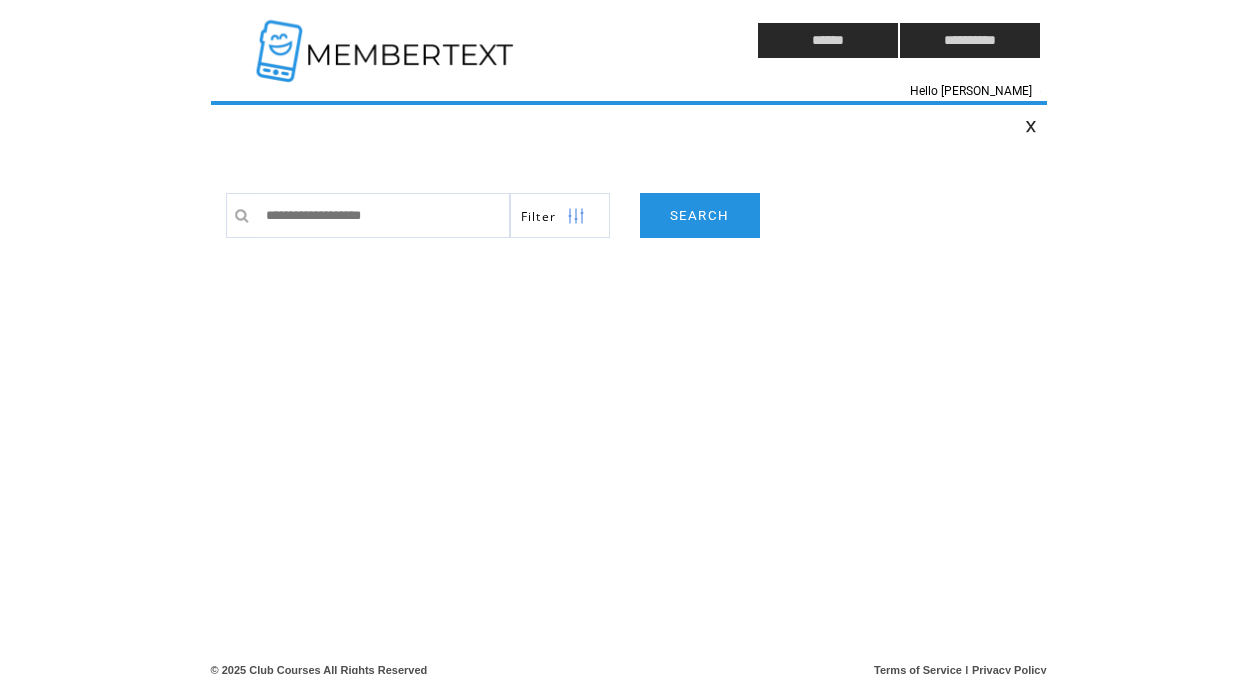 scroll, scrollTop: 0, scrollLeft: 0, axis: both 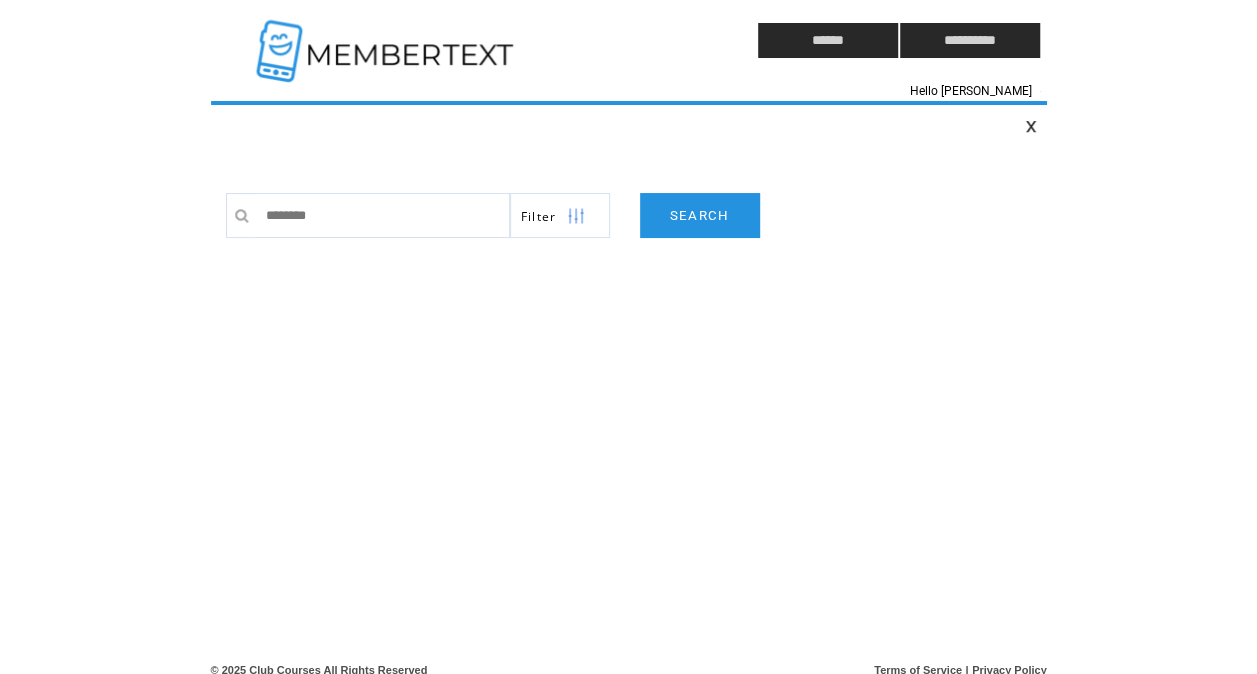 type on "*********" 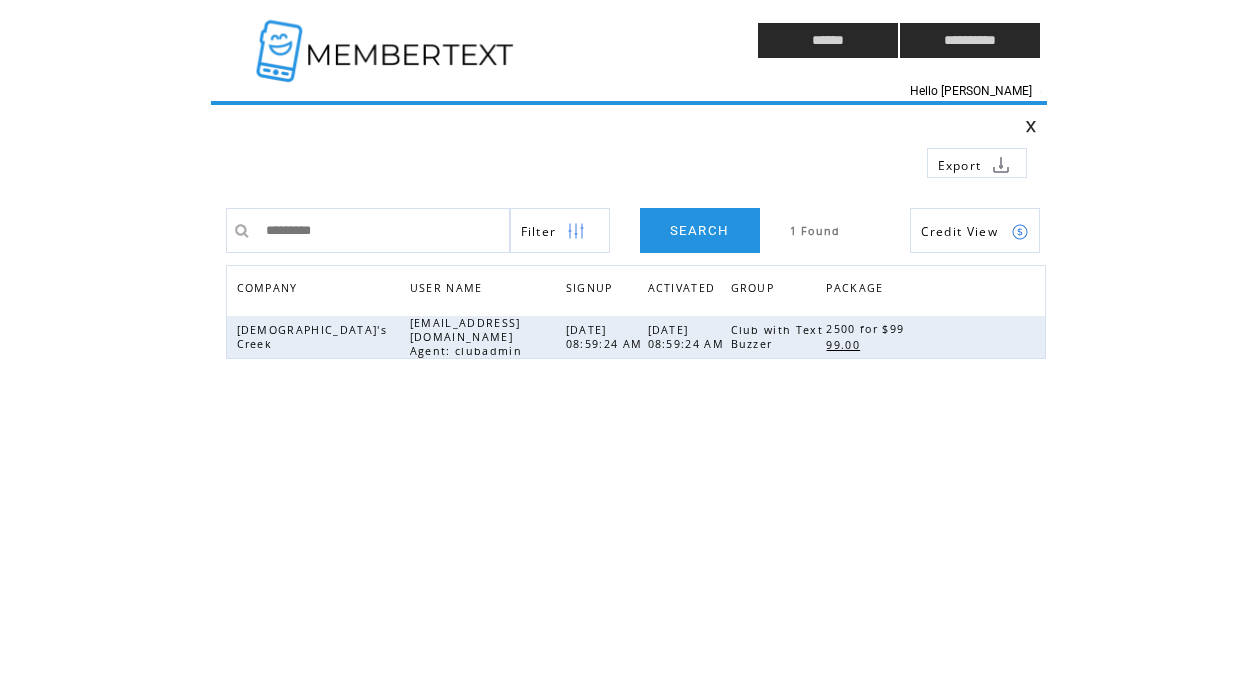 scroll, scrollTop: 0, scrollLeft: 0, axis: both 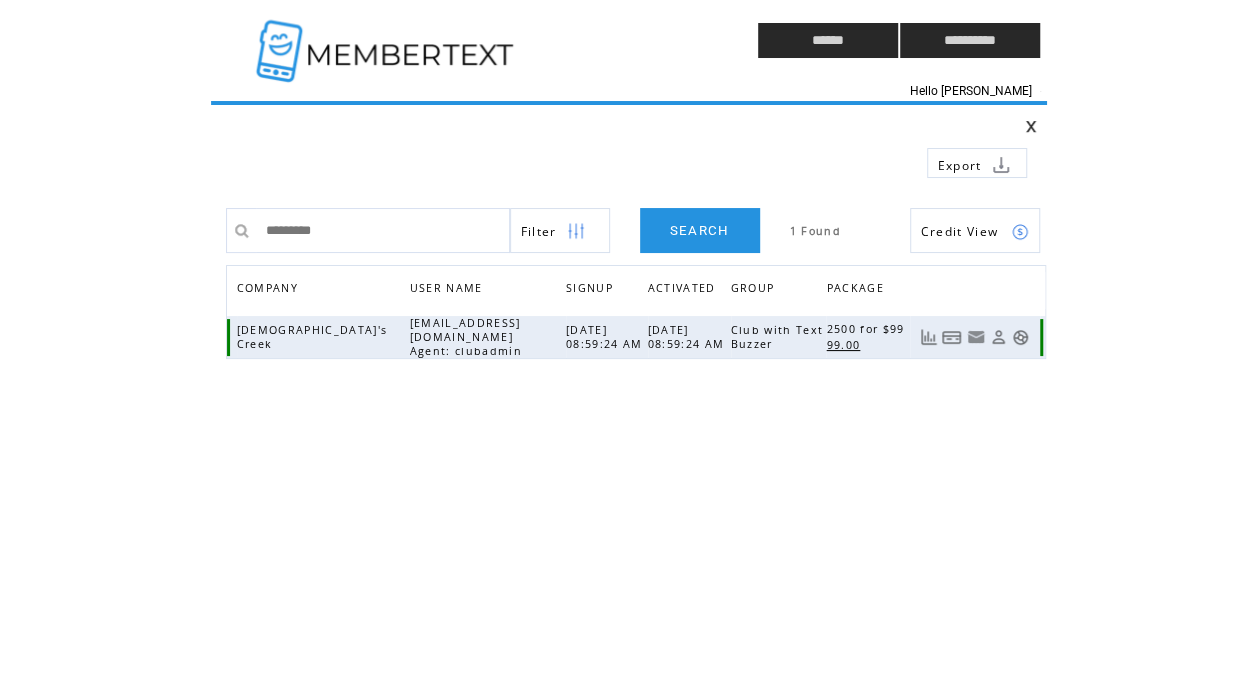 click at bounding box center [1020, 337] 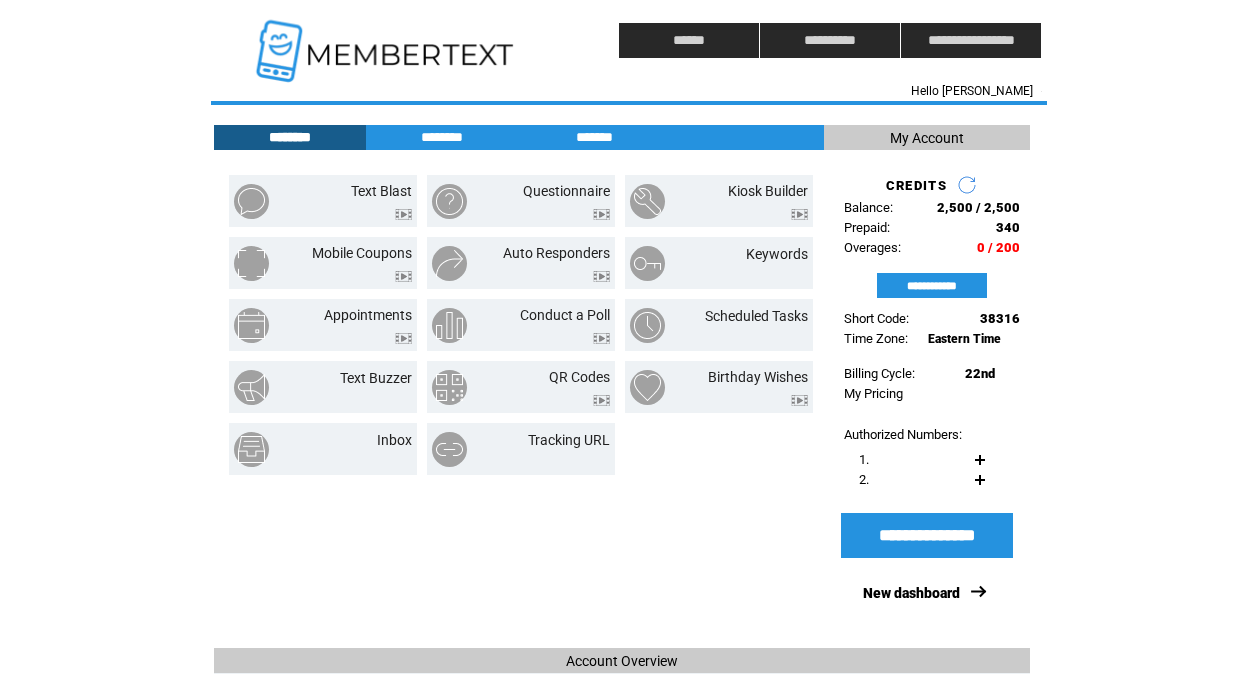 scroll, scrollTop: 0, scrollLeft: 0, axis: both 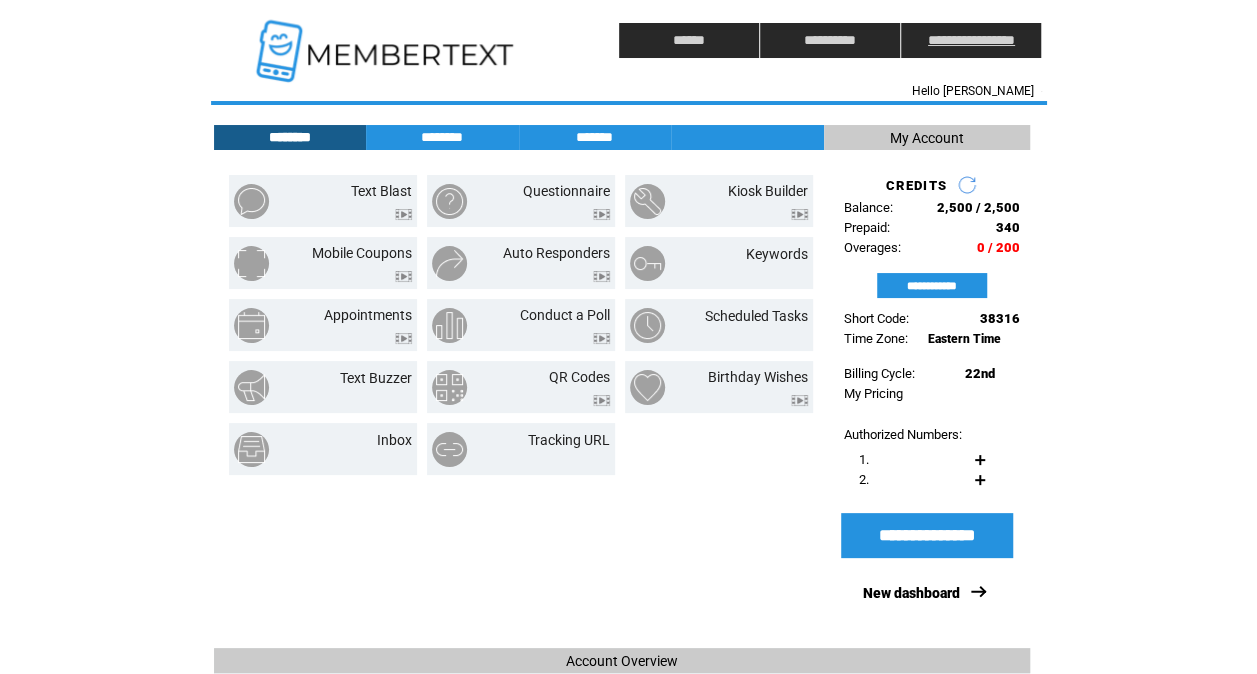 click on "**********" at bounding box center [971, 40] 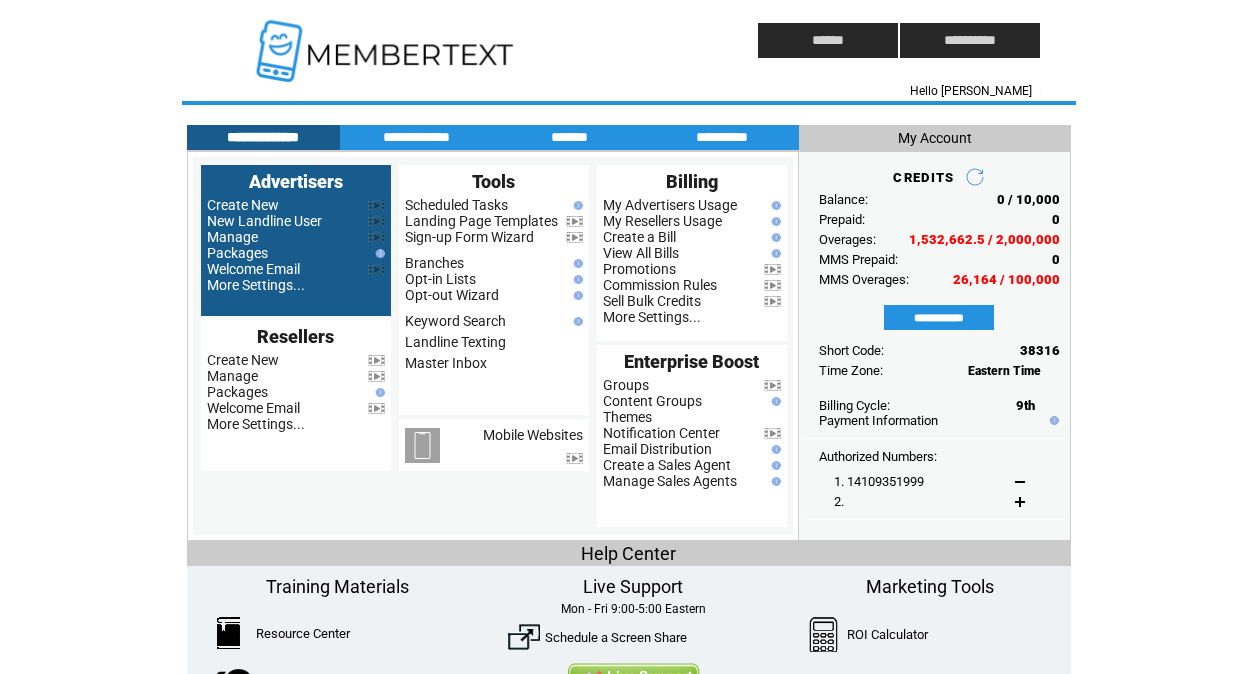 scroll, scrollTop: 0, scrollLeft: 0, axis: both 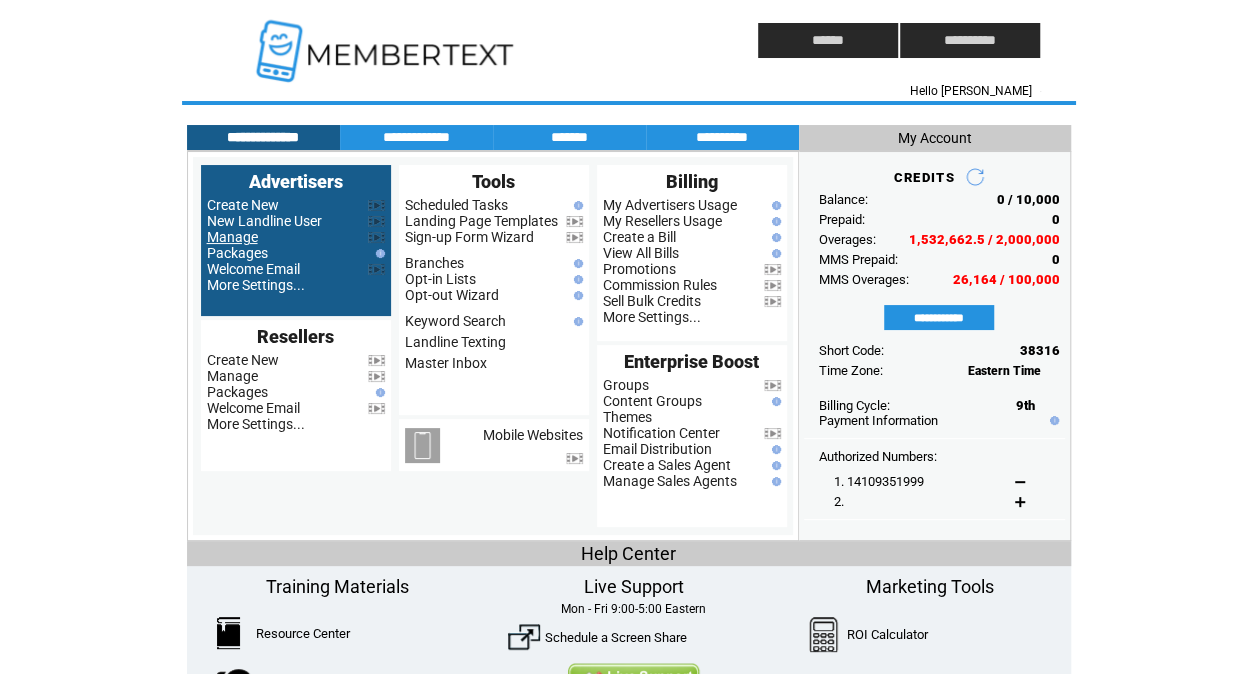 click on "Manage" at bounding box center [232, 237] 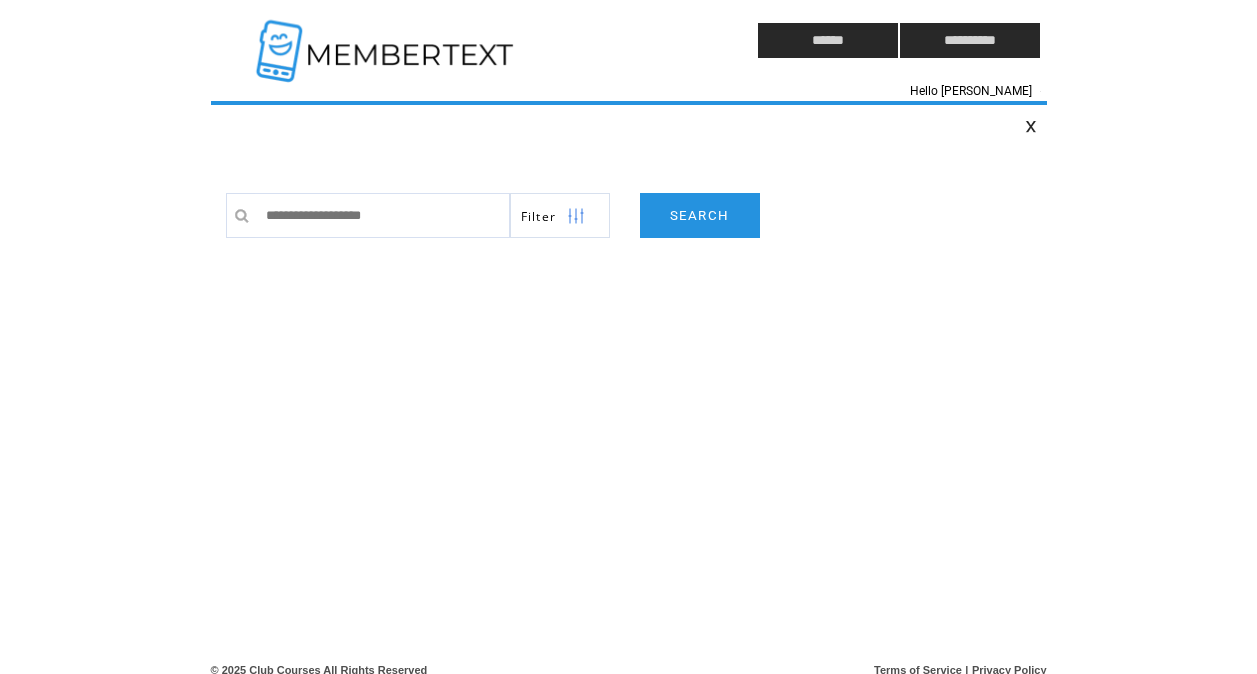 scroll, scrollTop: 0, scrollLeft: 0, axis: both 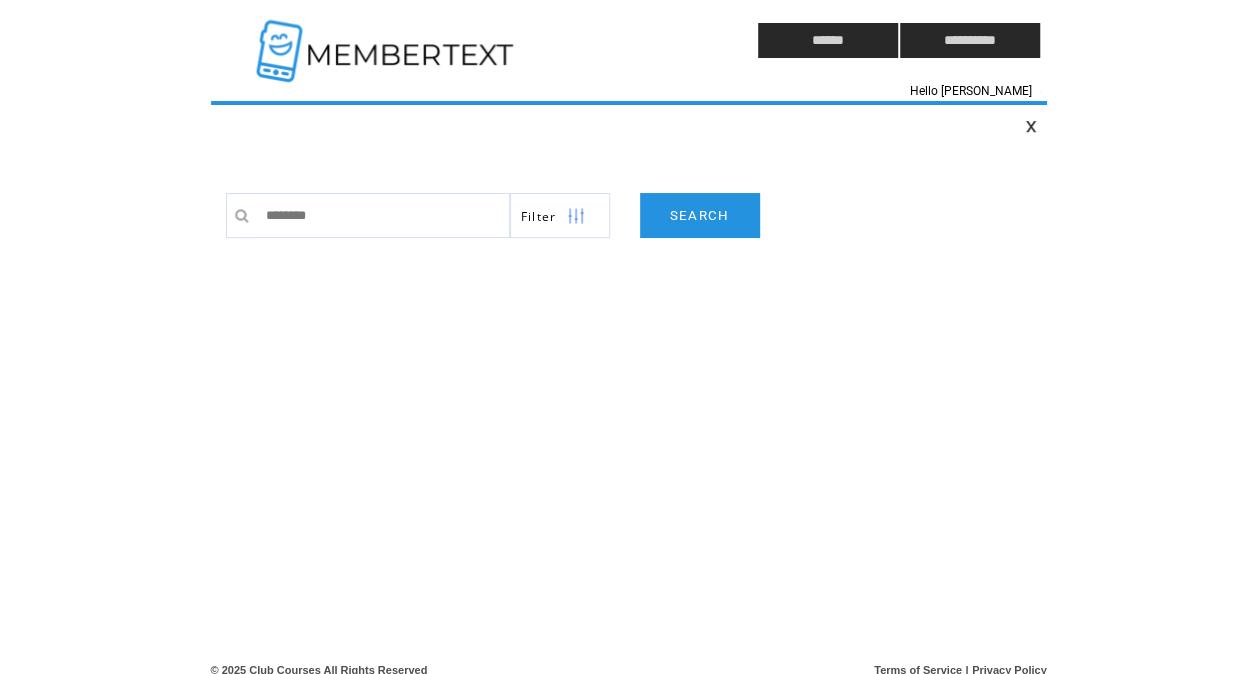 type on "*********" 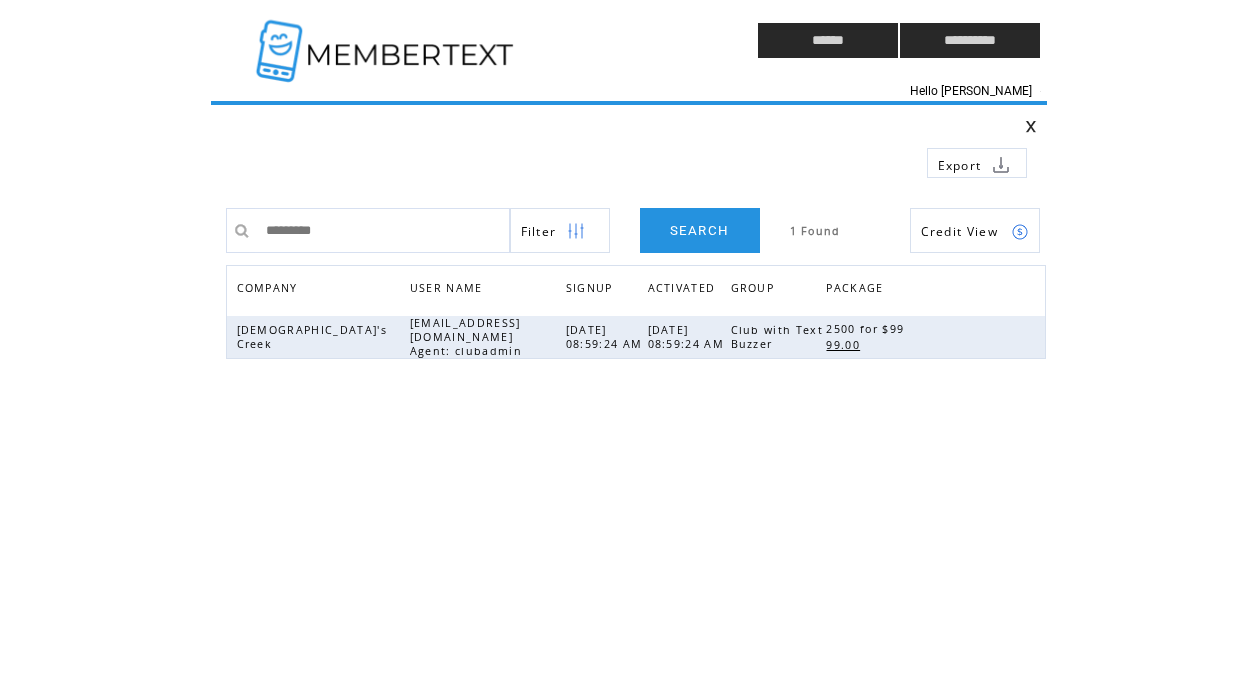 scroll, scrollTop: 0, scrollLeft: 0, axis: both 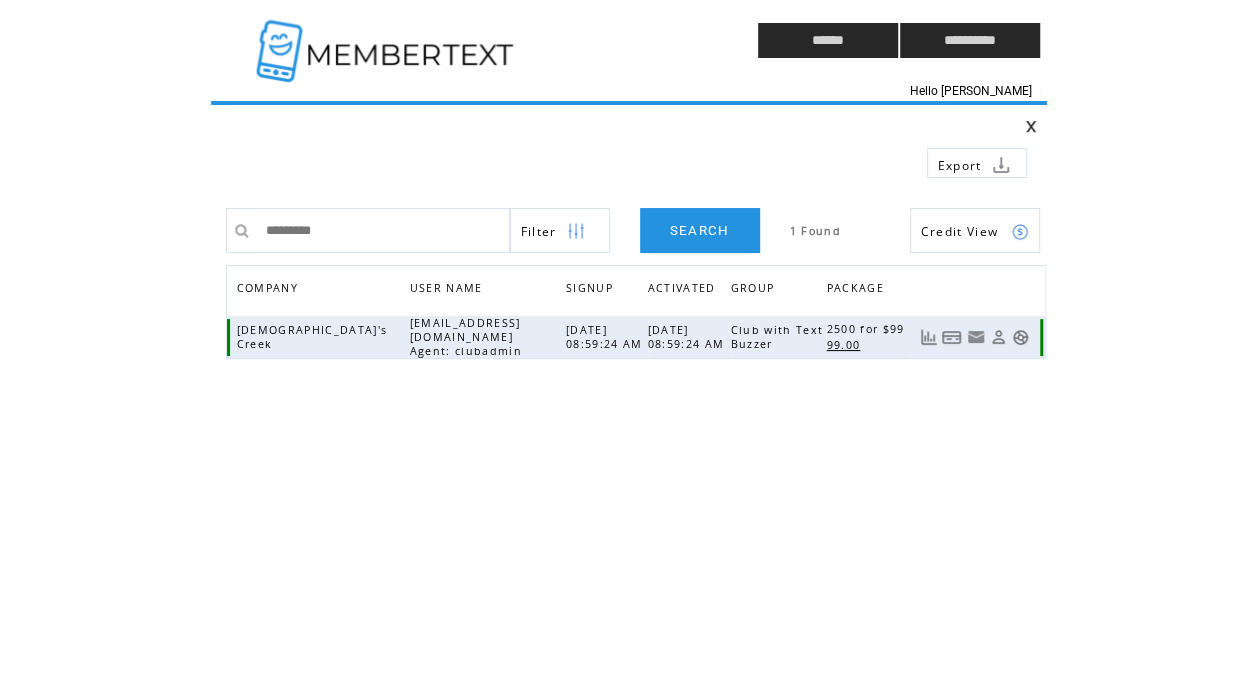 click at bounding box center [1009, 337] 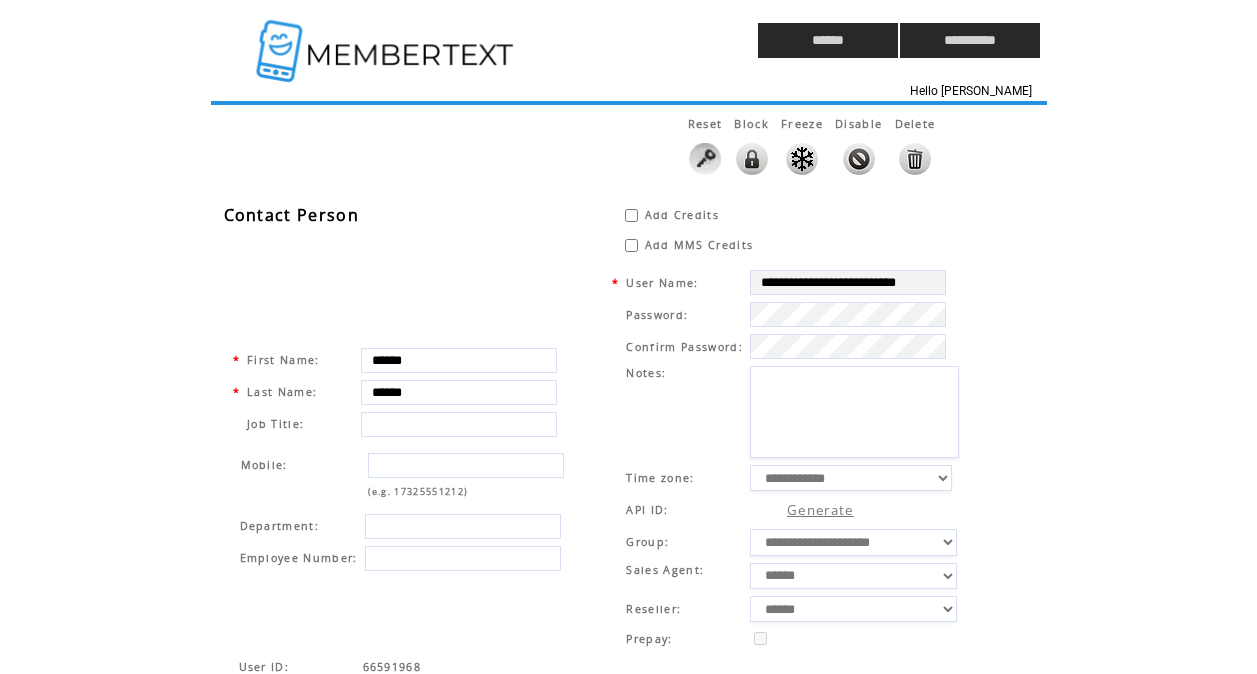 scroll, scrollTop: 0, scrollLeft: 0, axis: both 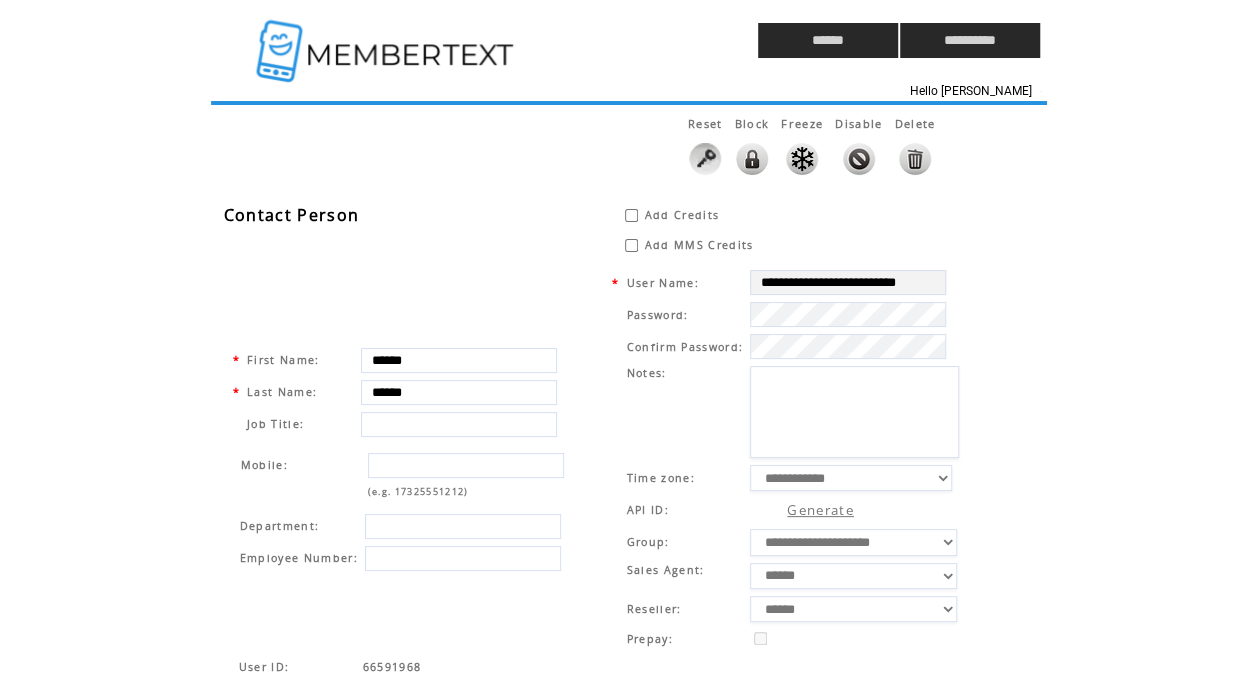 click at bounding box center [915, 159] 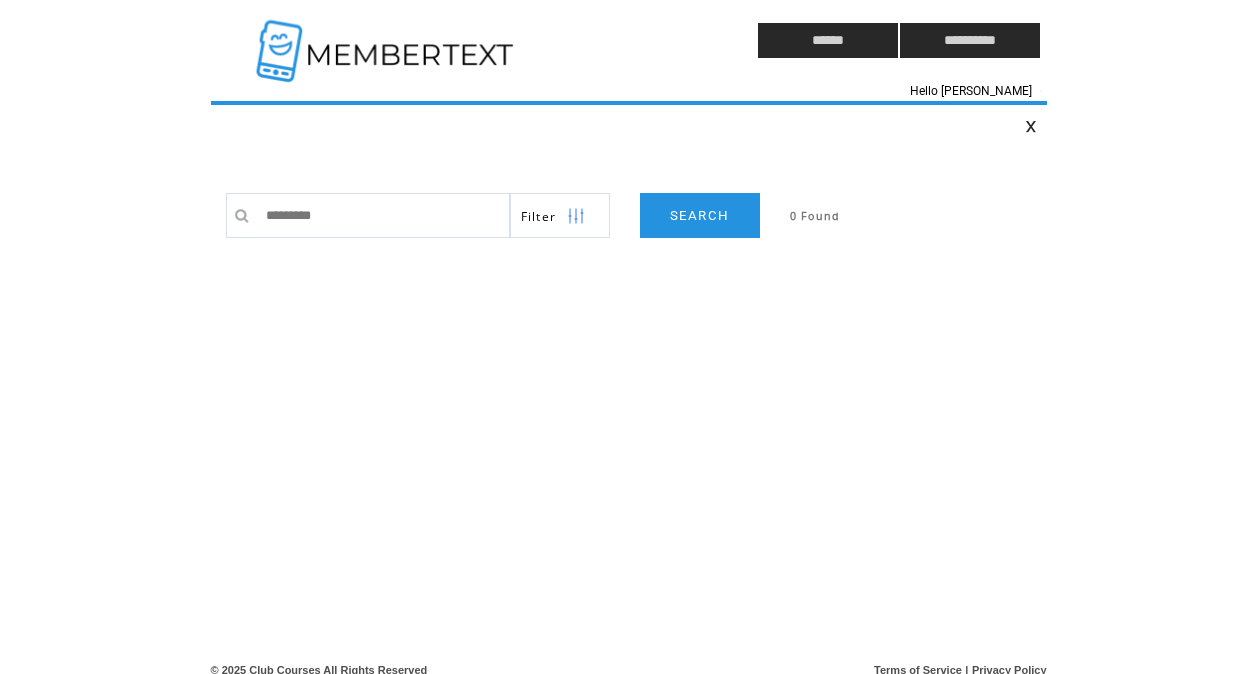 scroll, scrollTop: 0, scrollLeft: 0, axis: both 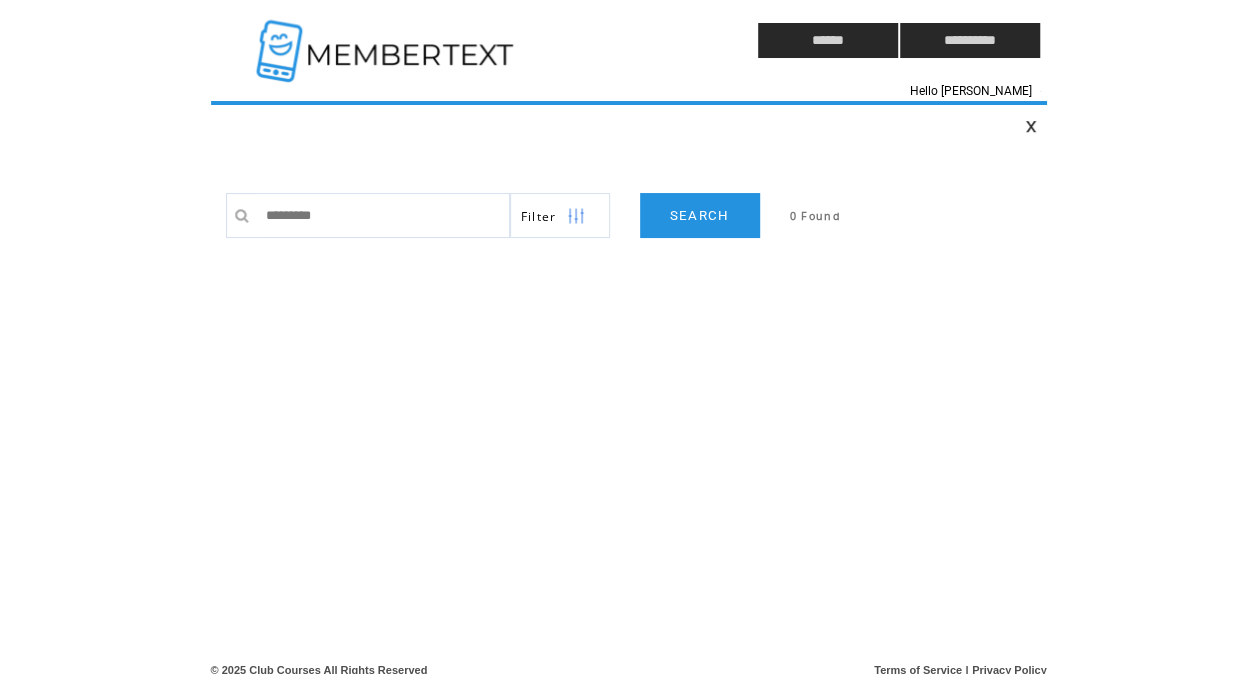 click at bounding box center (537, 126) 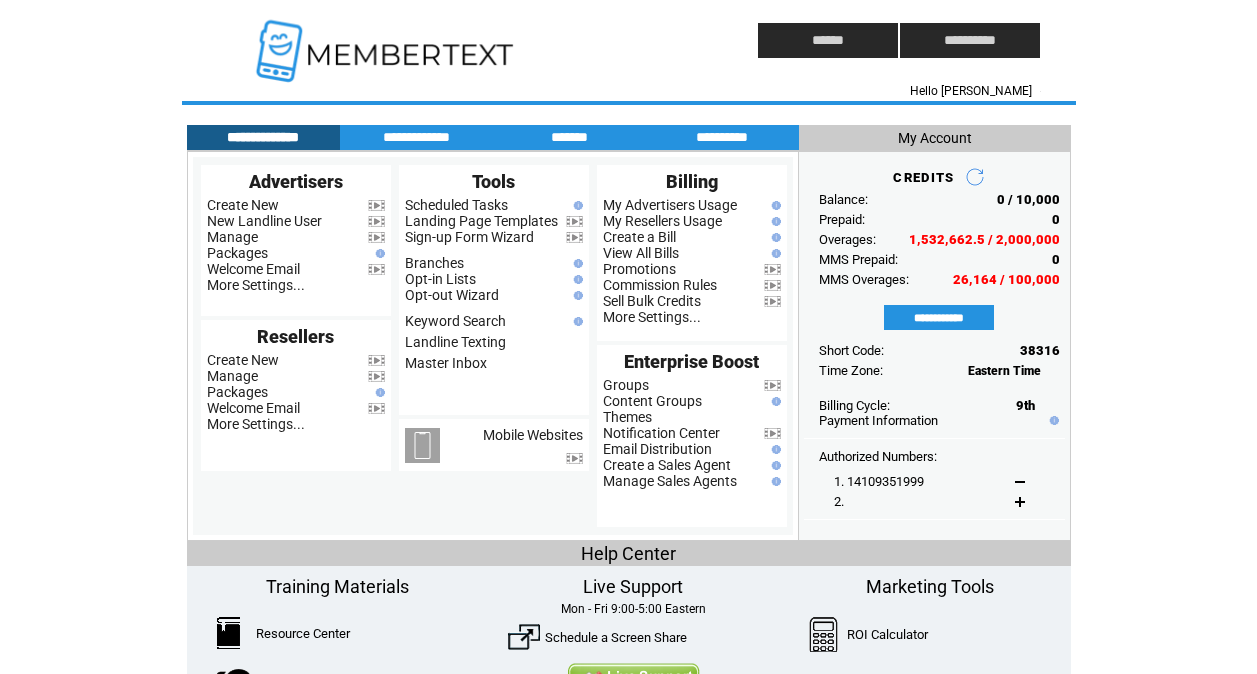 scroll, scrollTop: 0, scrollLeft: 0, axis: both 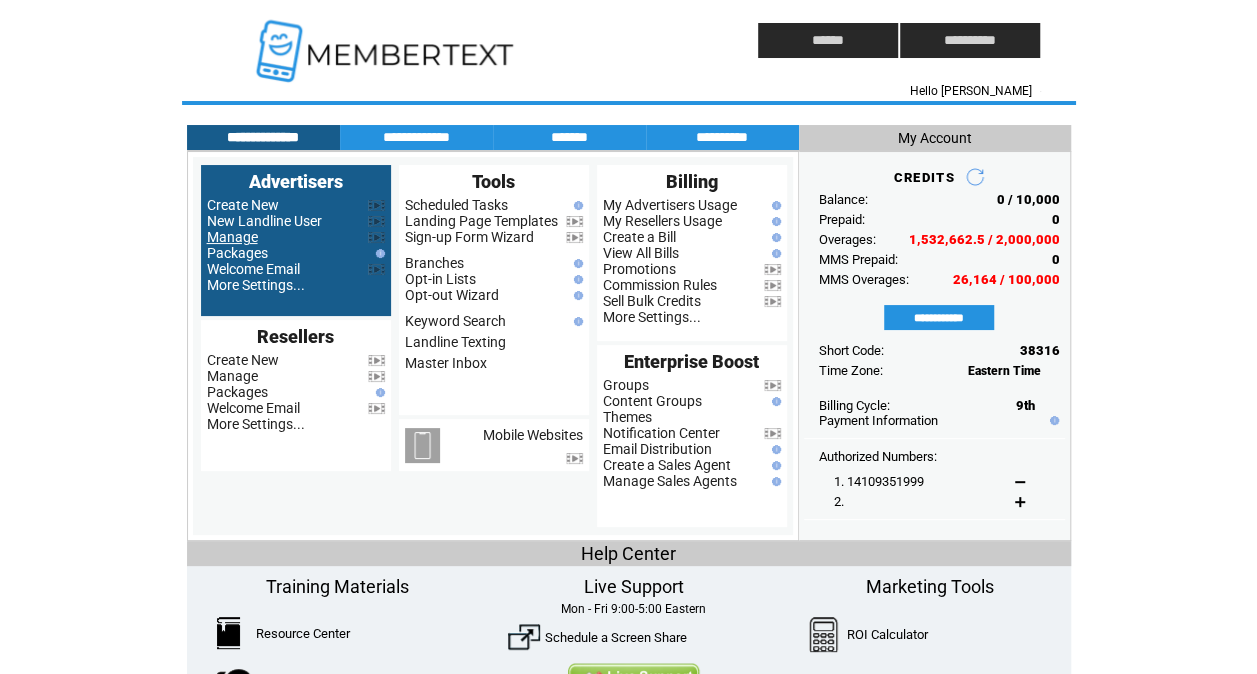 click on "Manage" at bounding box center [232, 237] 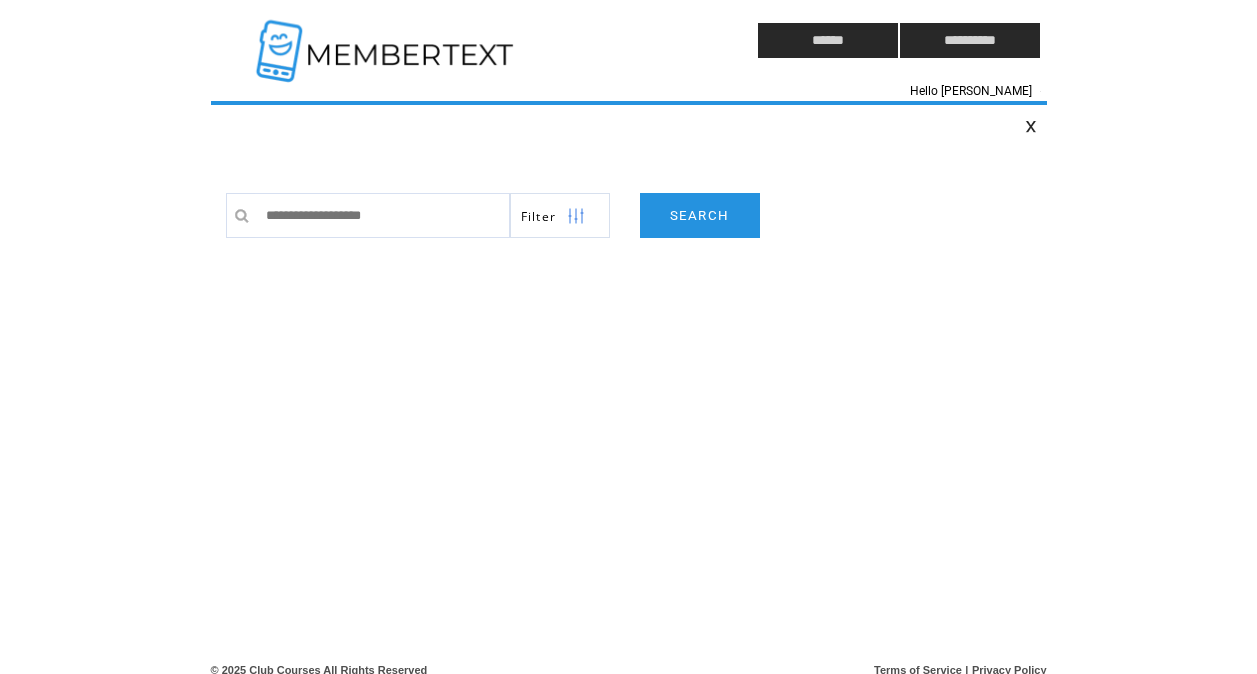 scroll, scrollTop: 0, scrollLeft: 0, axis: both 